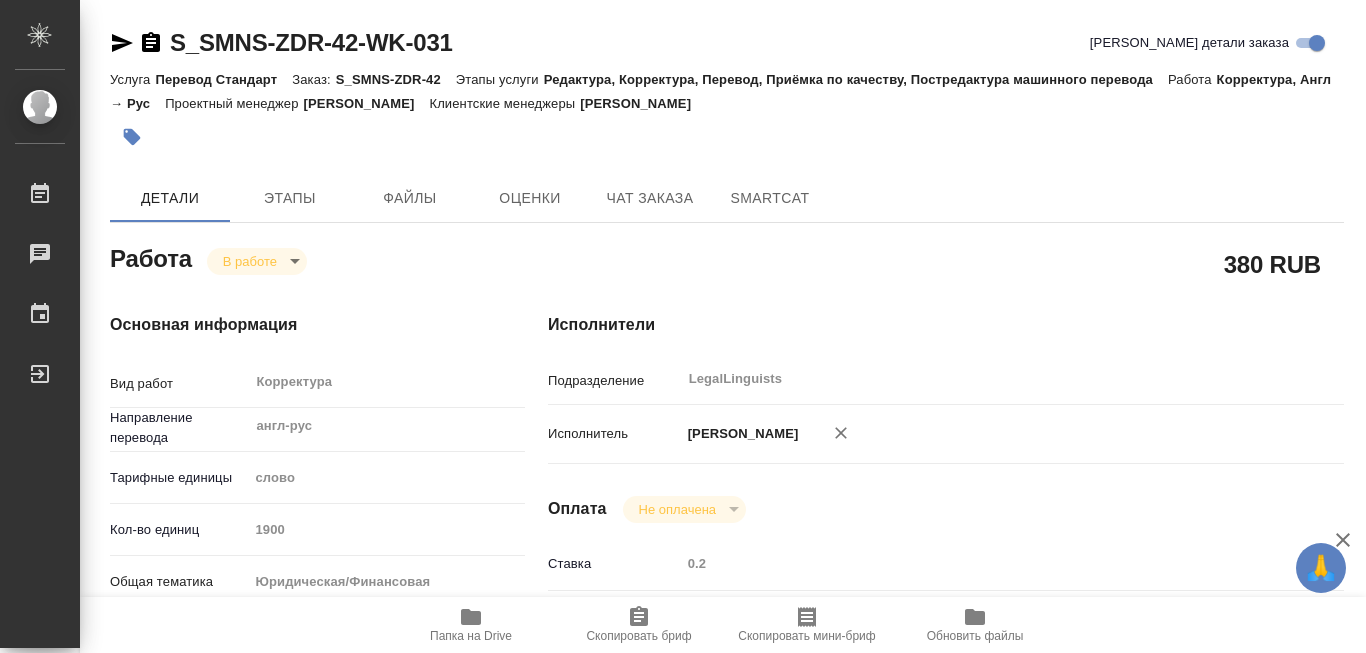 scroll, scrollTop: 0, scrollLeft: 0, axis: both 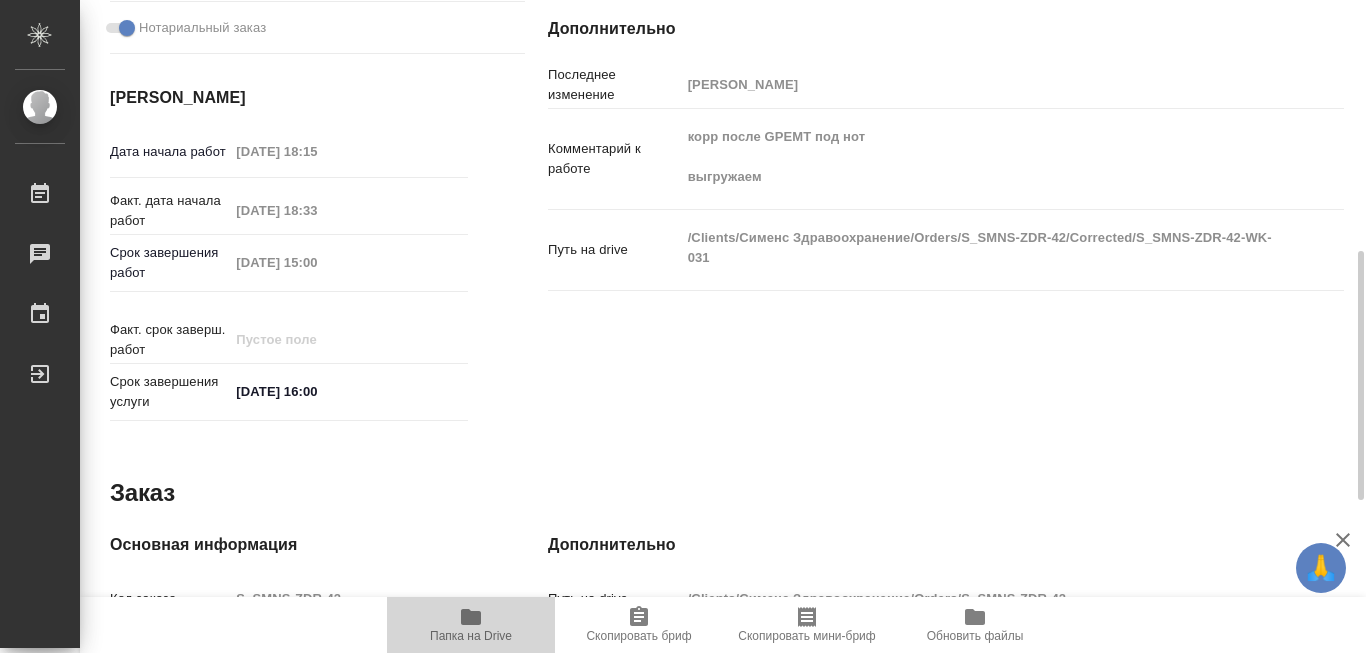 click 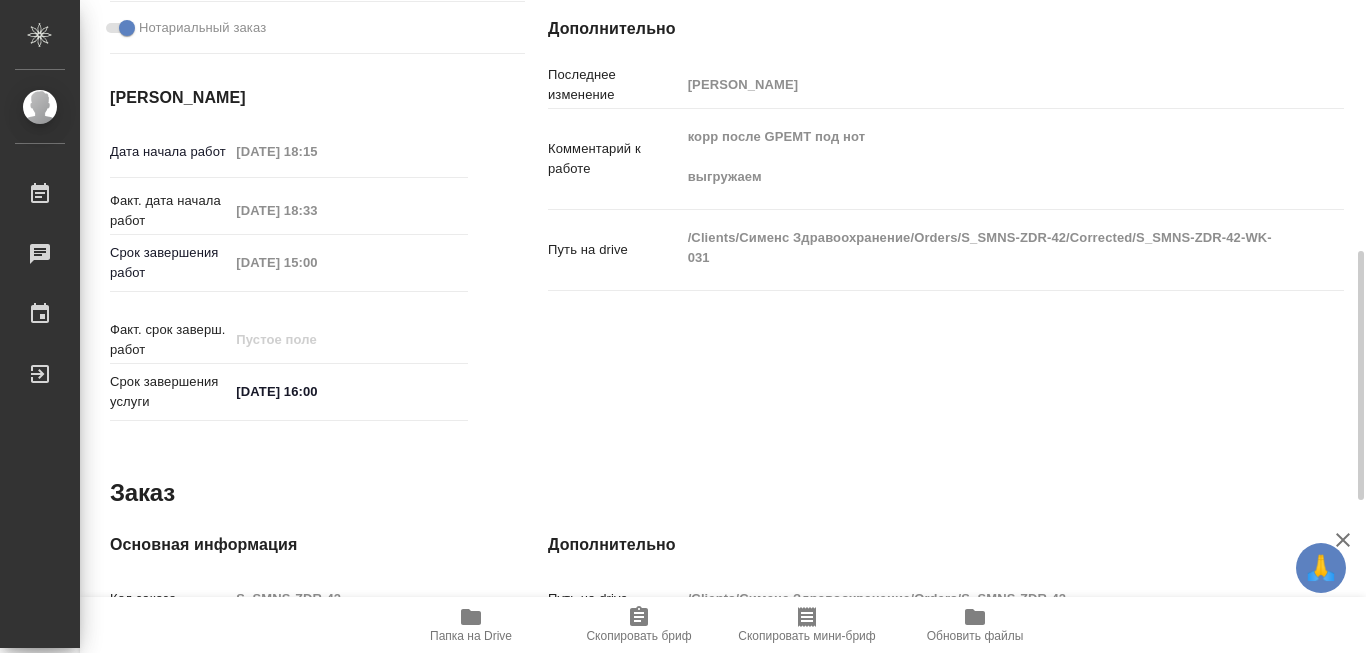 click on "S_SMNS-ZDR-42" at bounding box center (396, -579) 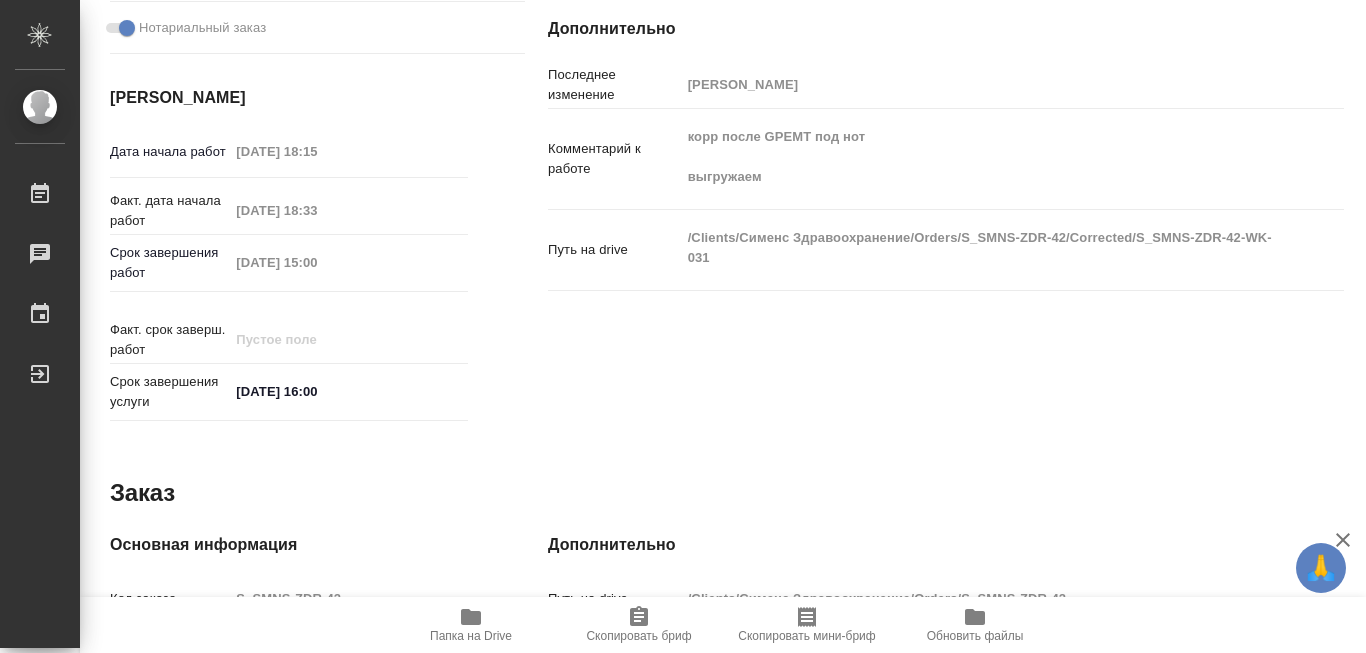 scroll, scrollTop: 0, scrollLeft: 0, axis: both 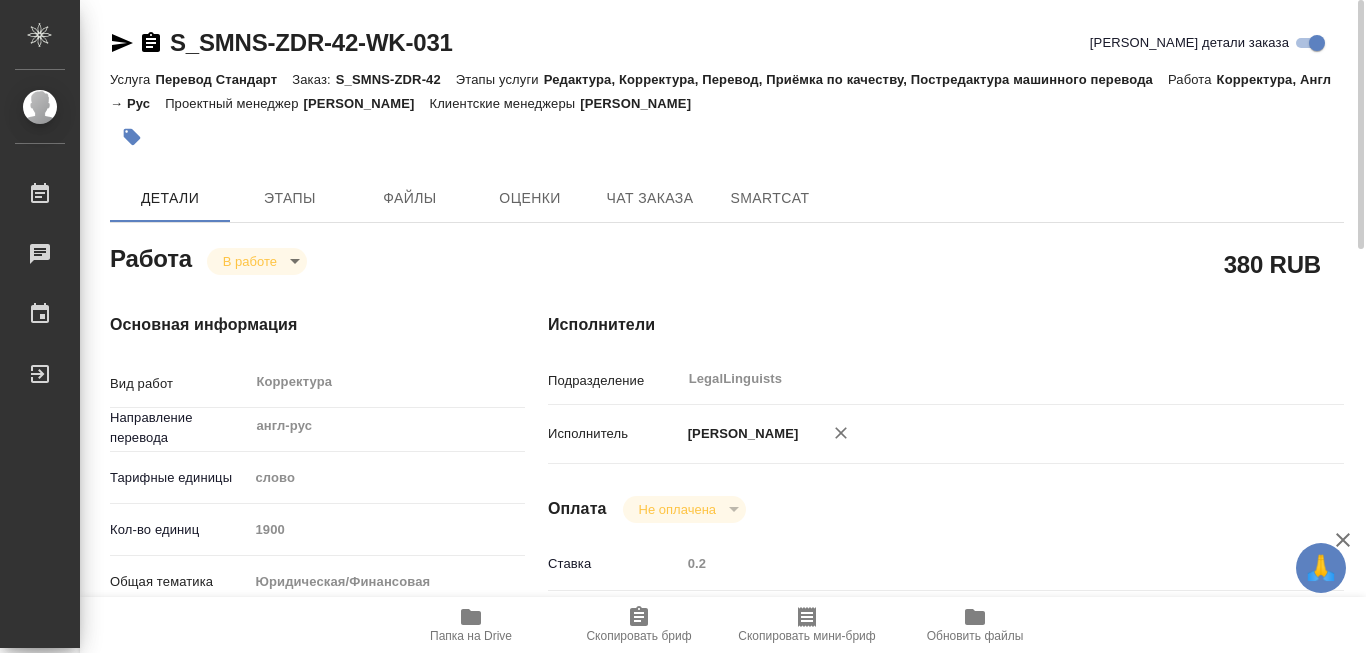 click 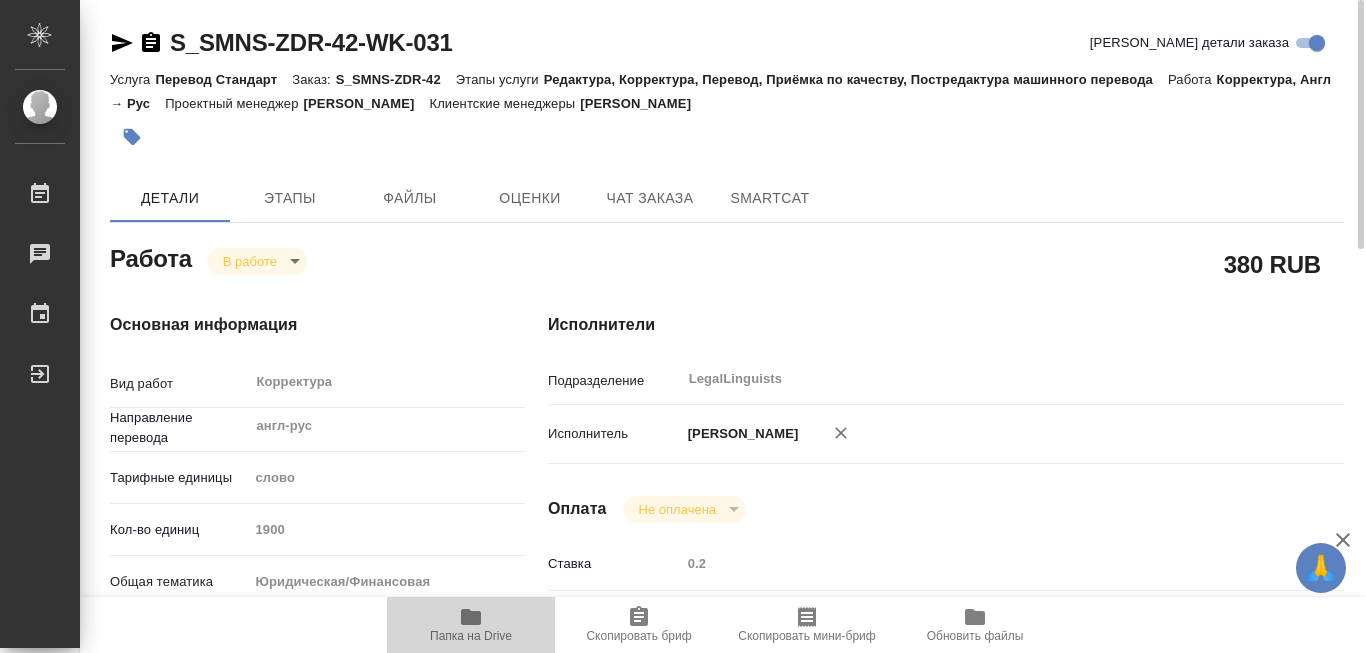 click 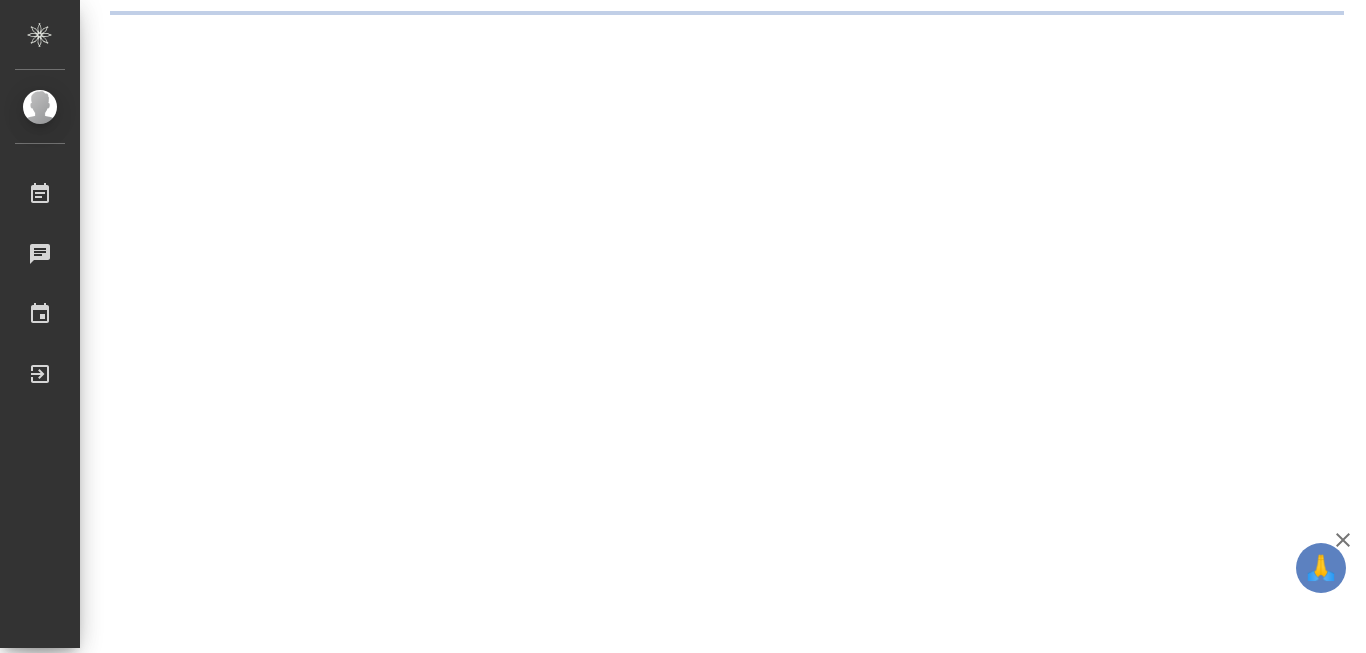 scroll, scrollTop: 0, scrollLeft: 0, axis: both 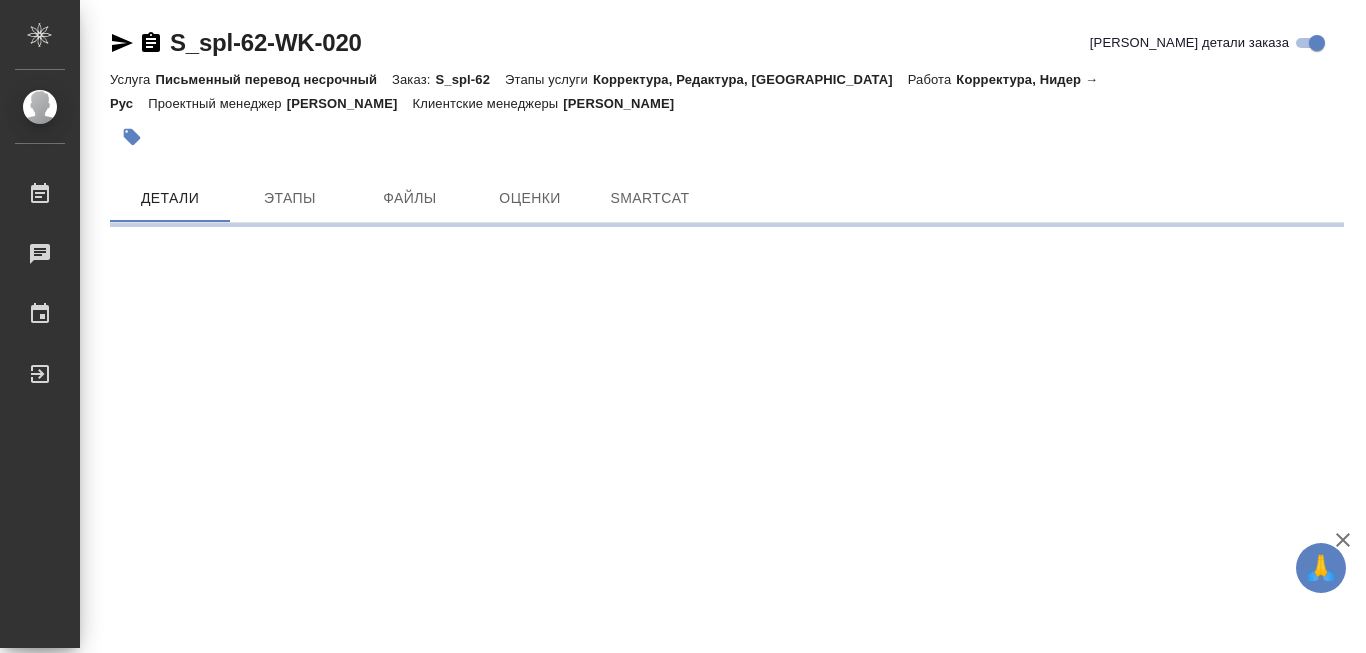 click on ".cls-1
fill:#fff;
AWATERA [PERSON_NAME] 0 Чаты График Выйти S_spl-62-WK-020 Кратко детали заказа Услуга Письменный перевод несрочный Заказ: S_spl-62 Этапы услуги Корректура, Редактура, Перевод Работа Корректура, Нидер → Рус Проектный менеджер [PERSON_NAME] [PERSON_NAME] менеджеры [PERSON_NAME] Файлы Оценки SmartCat" at bounding box center (683, 326) 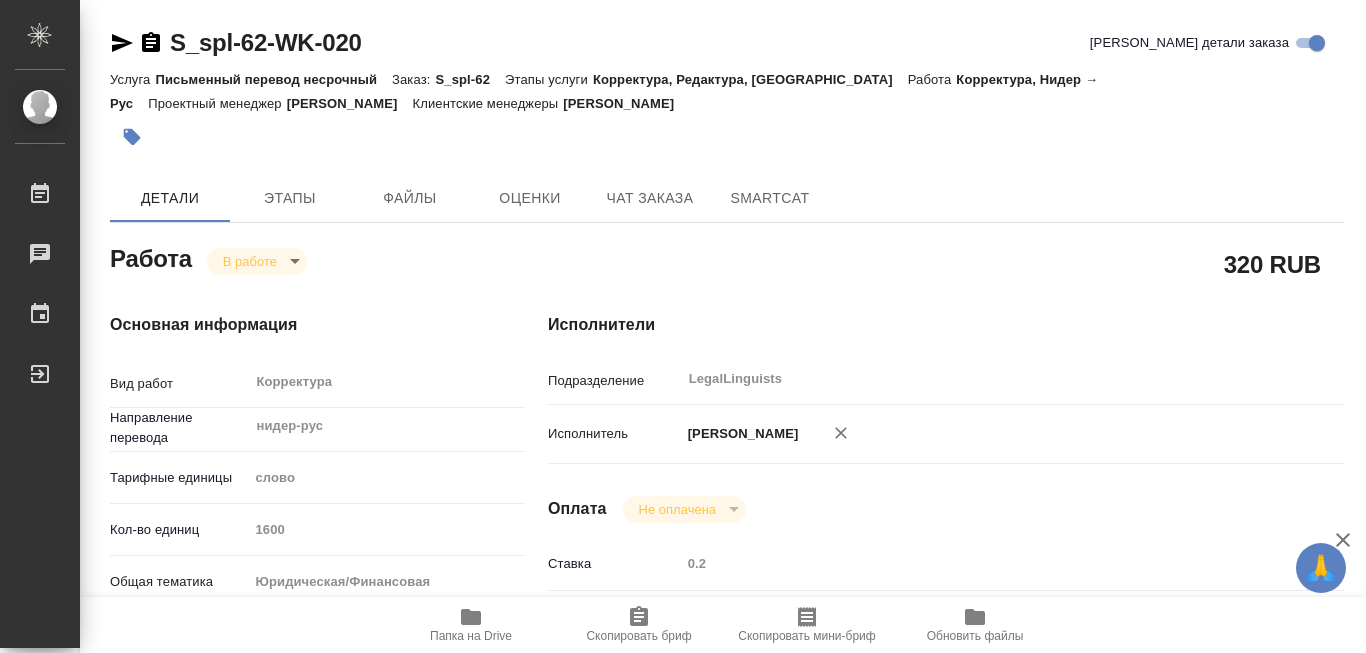 type on "x" 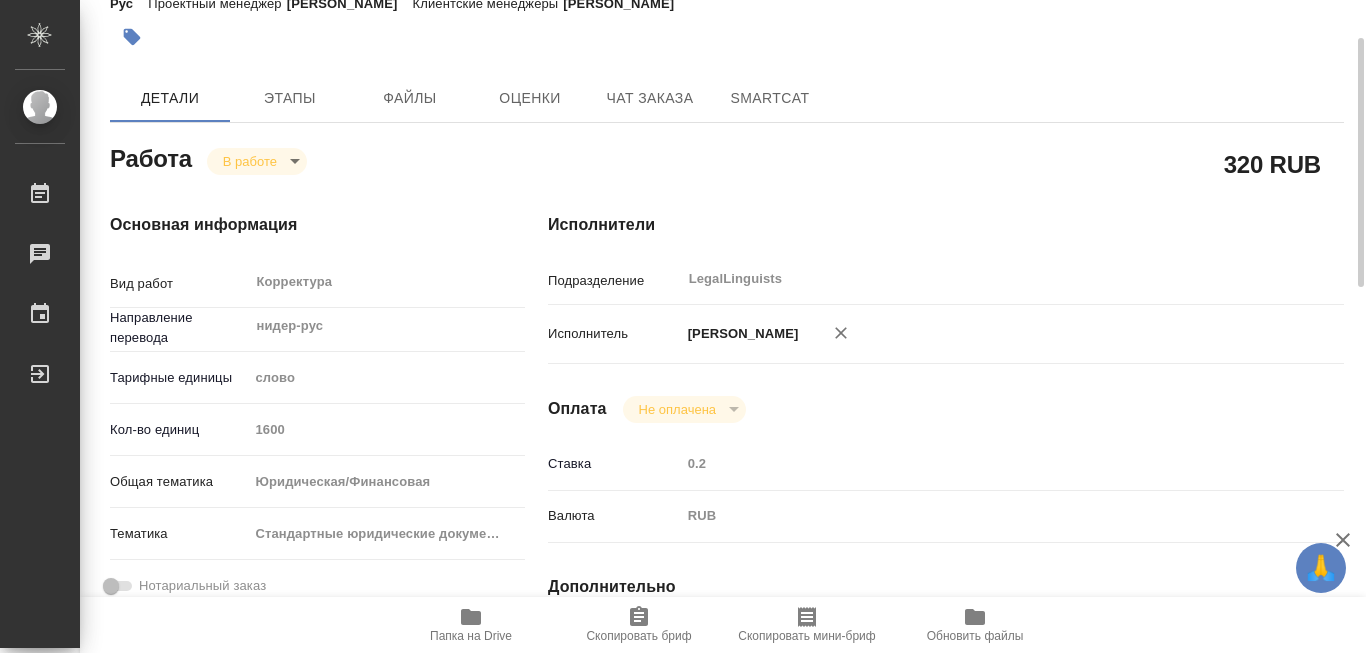 scroll, scrollTop: 200, scrollLeft: 0, axis: vertical 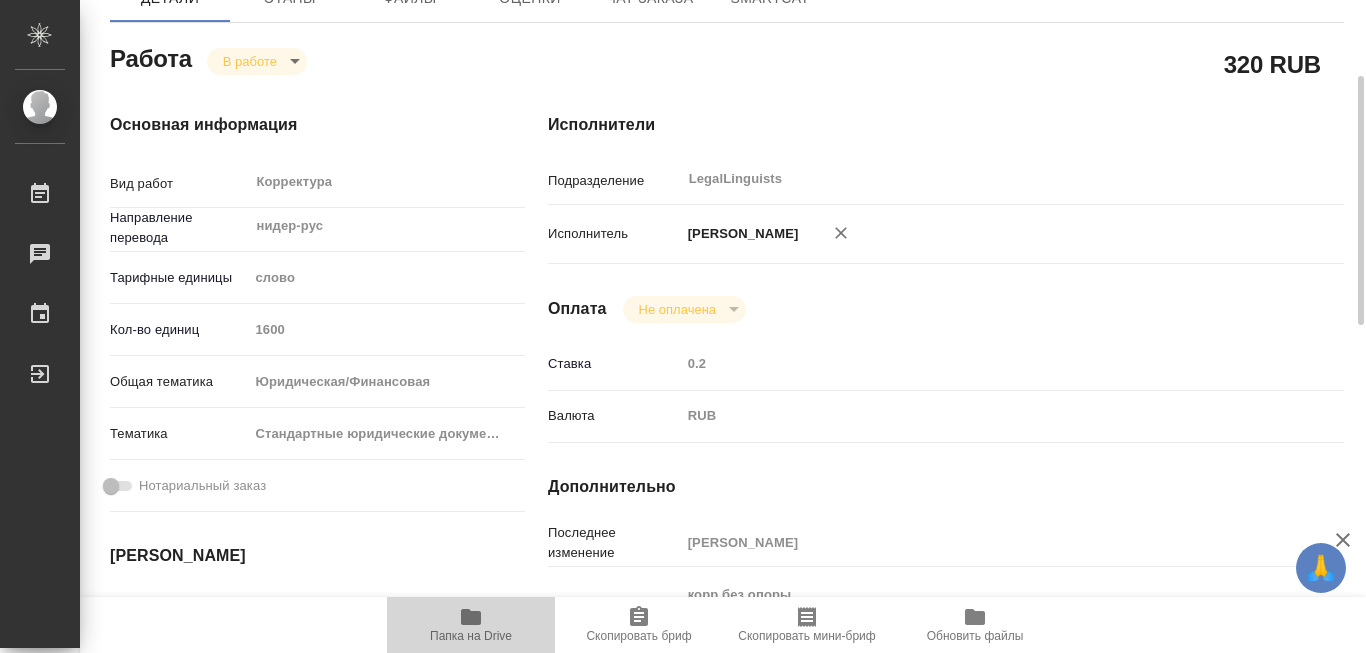 click 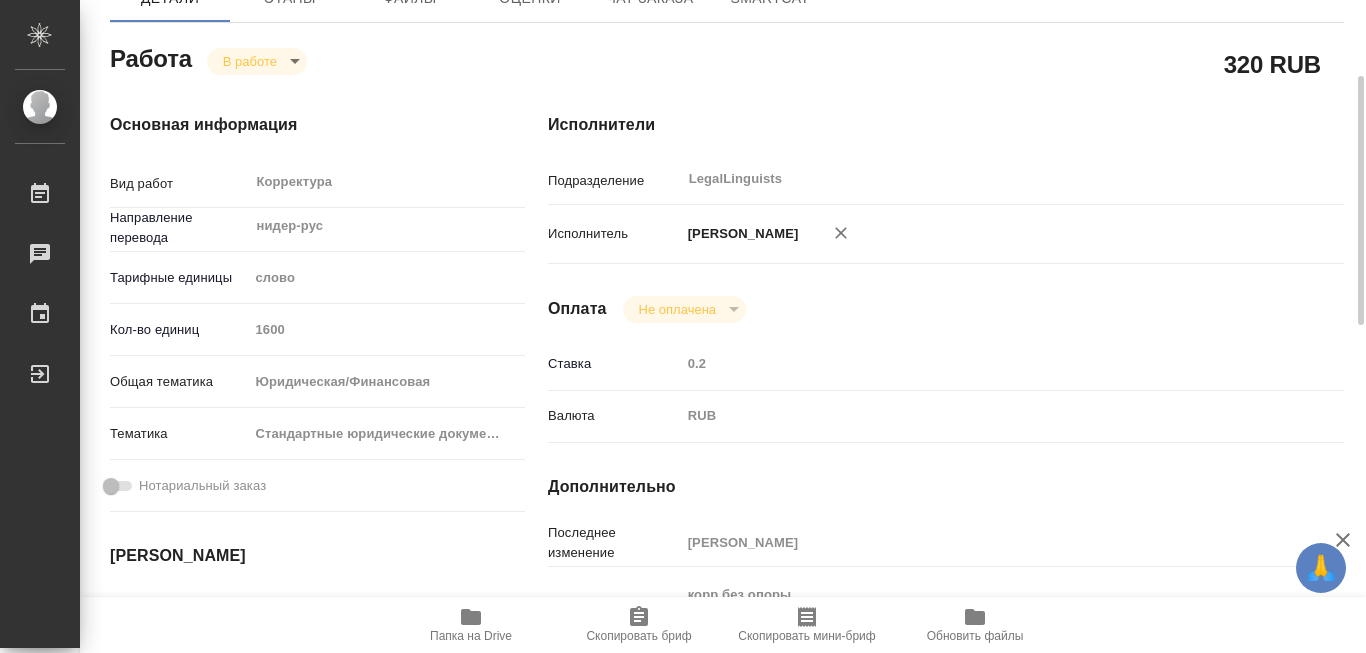 click 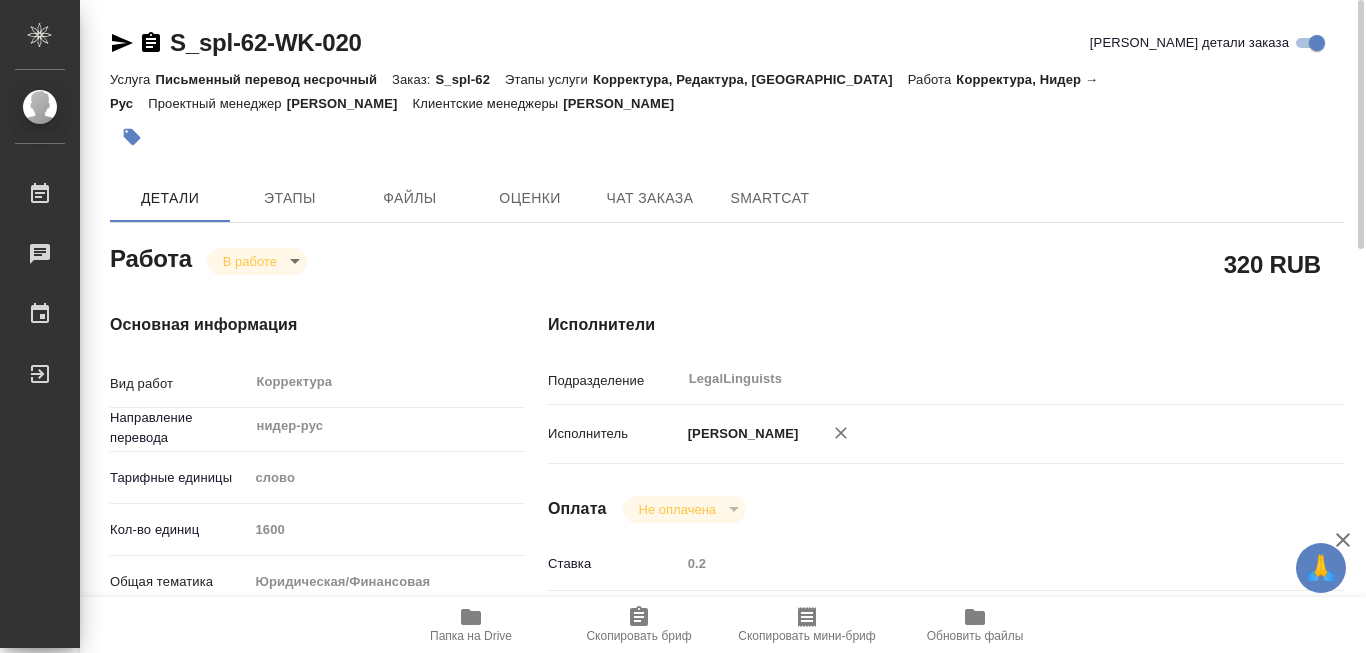 scroll, scrollTop: 200, scrollLeft: 0, axis: vertical 